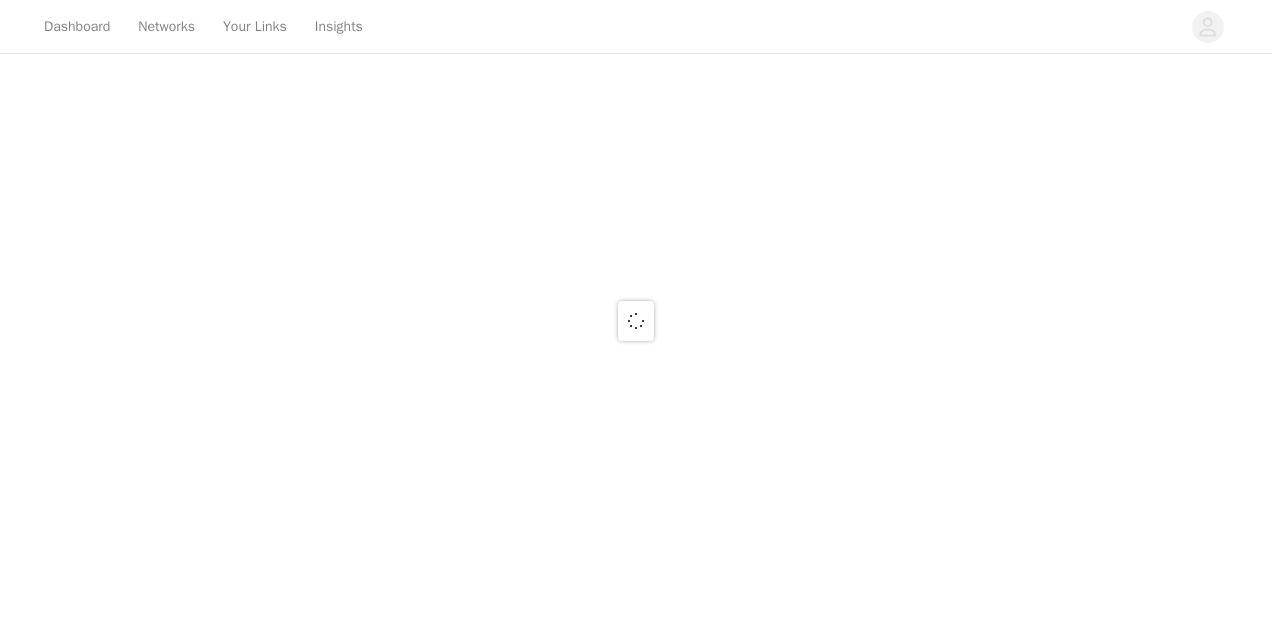 scroll, scrollTop: 0, scrollLeft: 0, axis: both 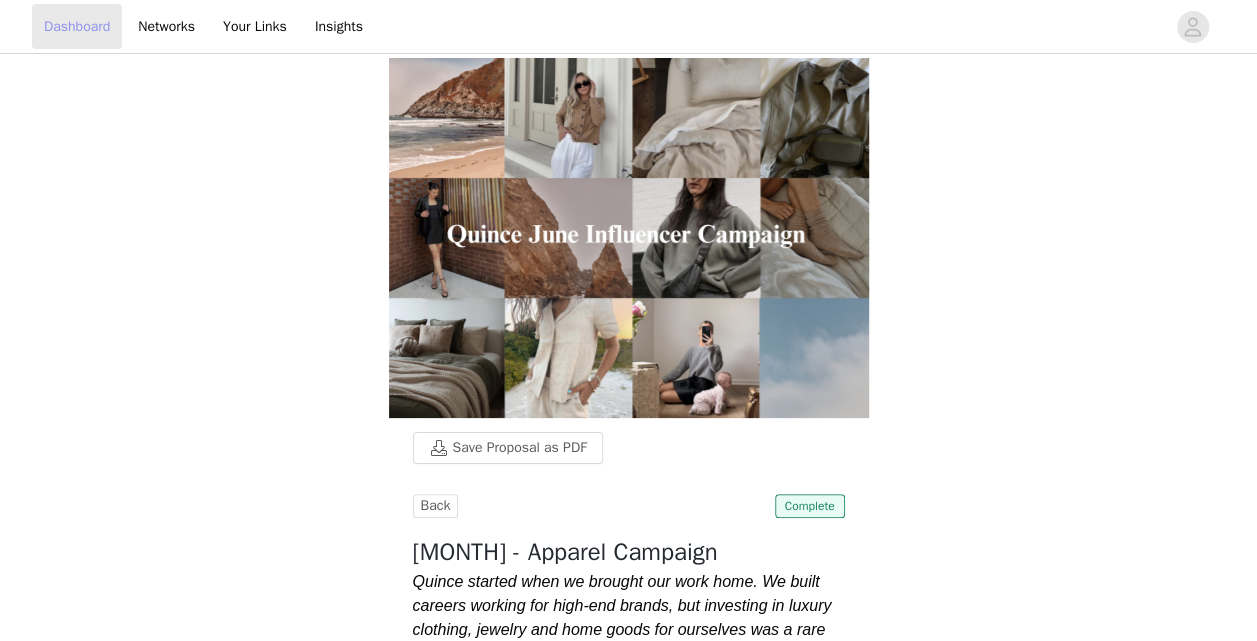 click on "Dashboard" at bounding box center (77, 26) 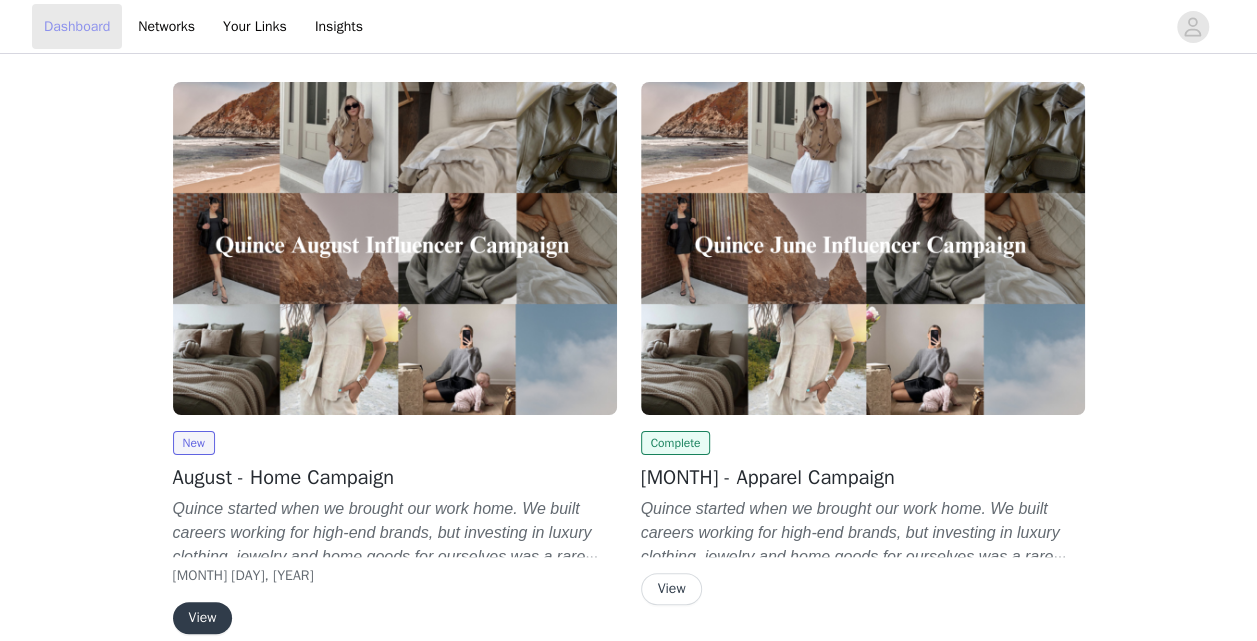 scroll, scrollTop: 93, scrollLeft: 0, axis: vertical 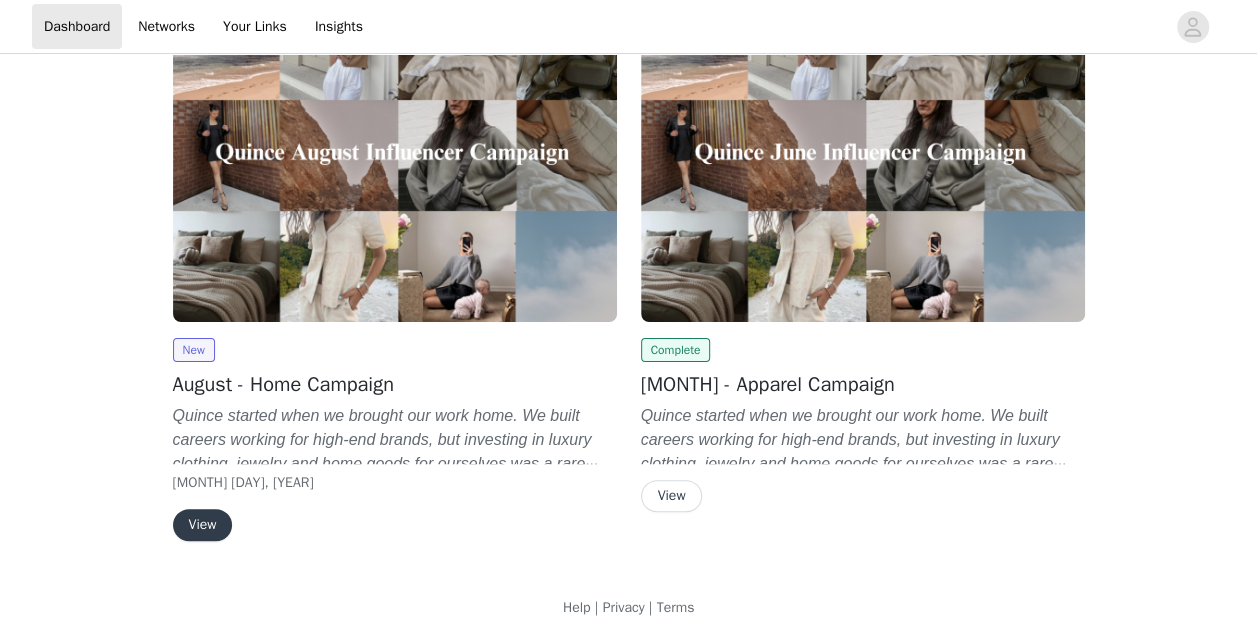 click on "View" at bounding box center (203, 525) 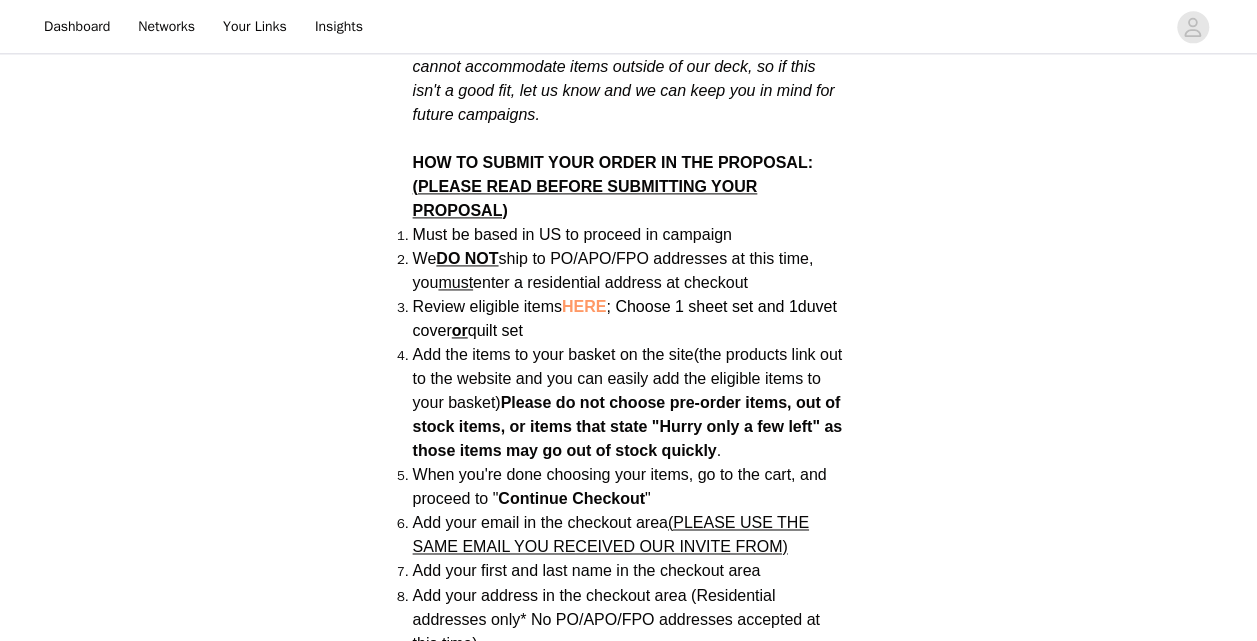 scroll, scrollTop: 1304, scrollLeft: 0, axis: vertical 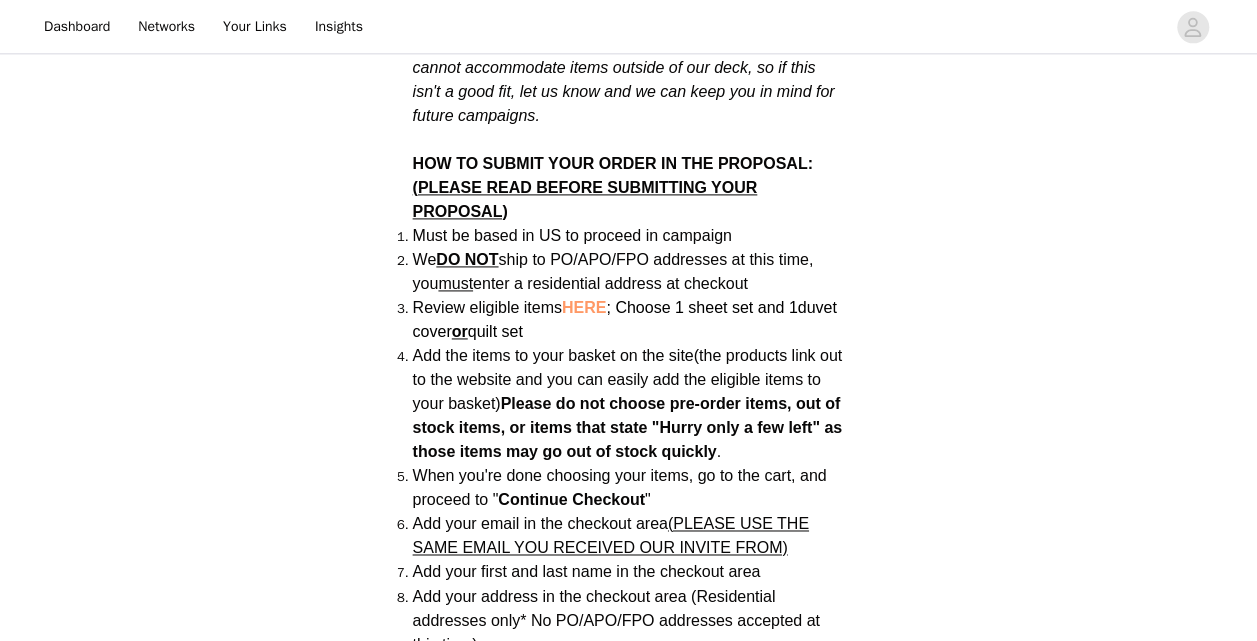 click on "HERE" at bounding box center (584, 307) 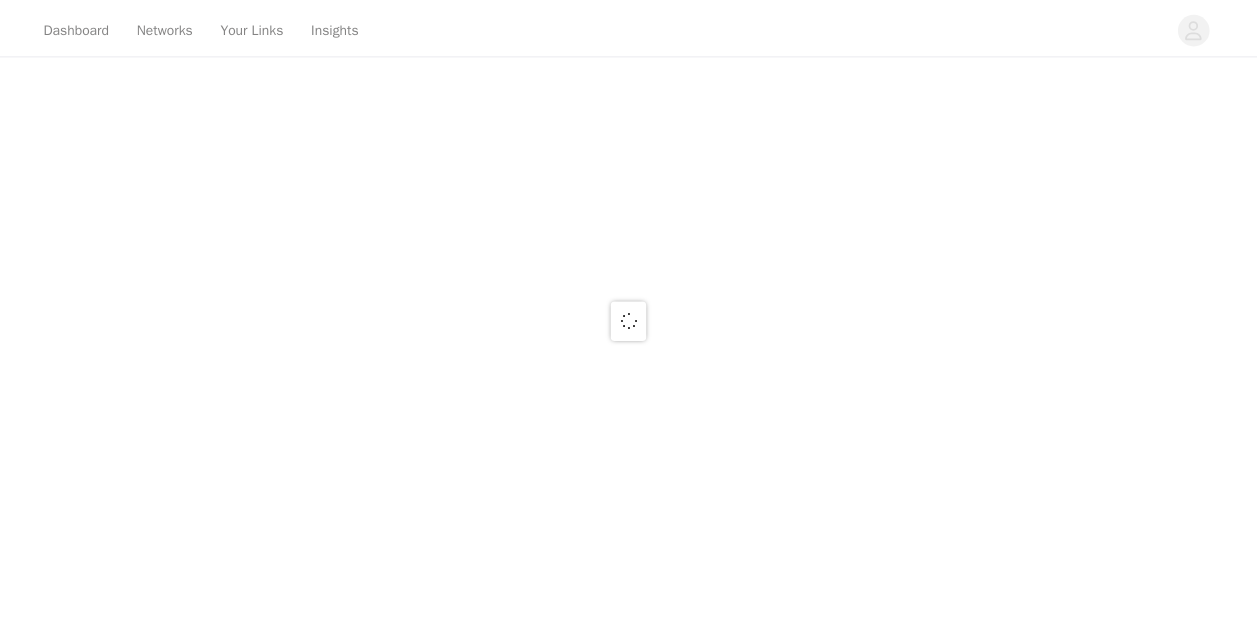 scroll, scrollTop: 0, scrollLeft: 0, axis: both 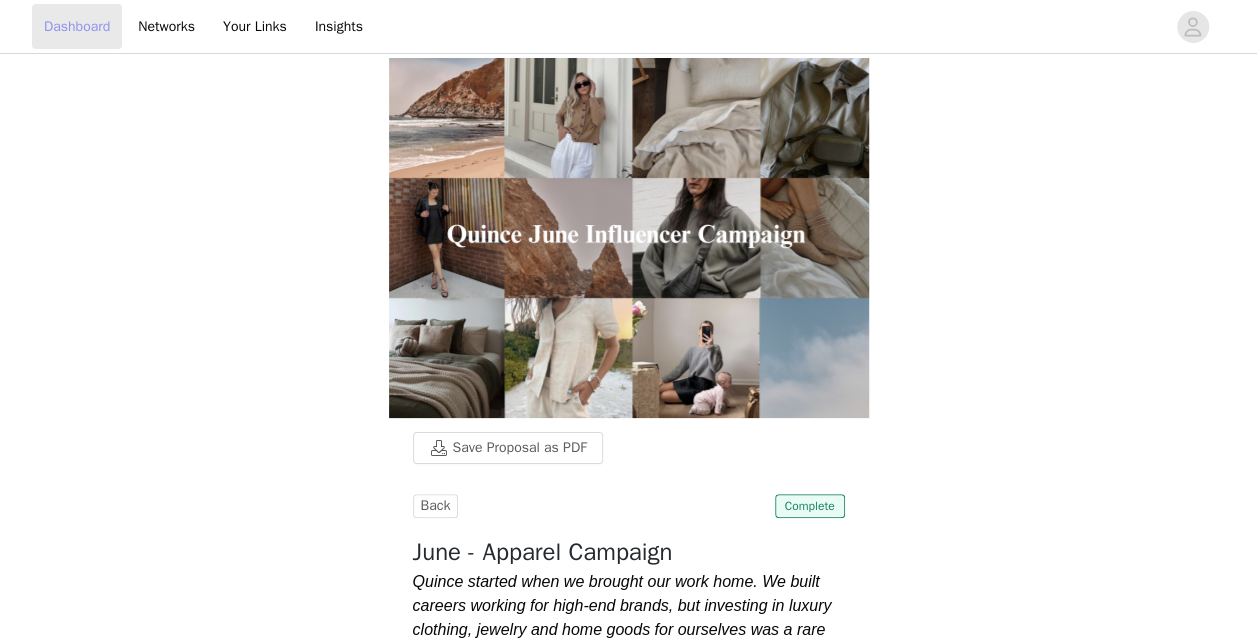 click on "Dashboard" at bounding box center [77, 26] 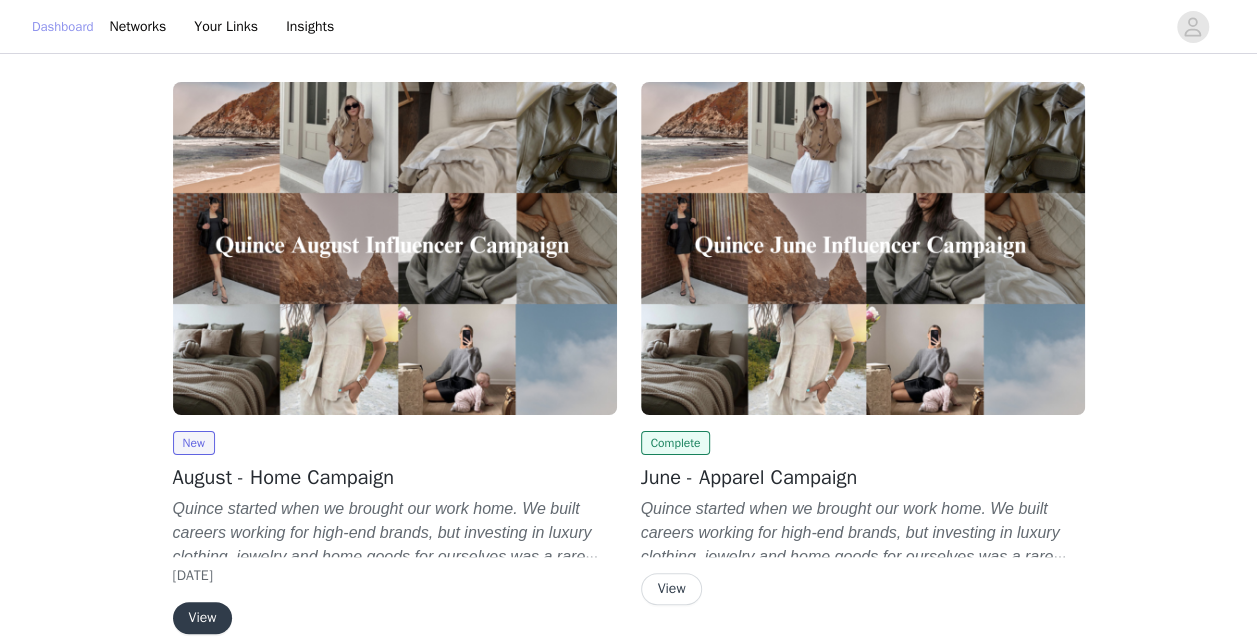 scroll, scrollTop: 93, scrollLeft: 0, axis: vertical 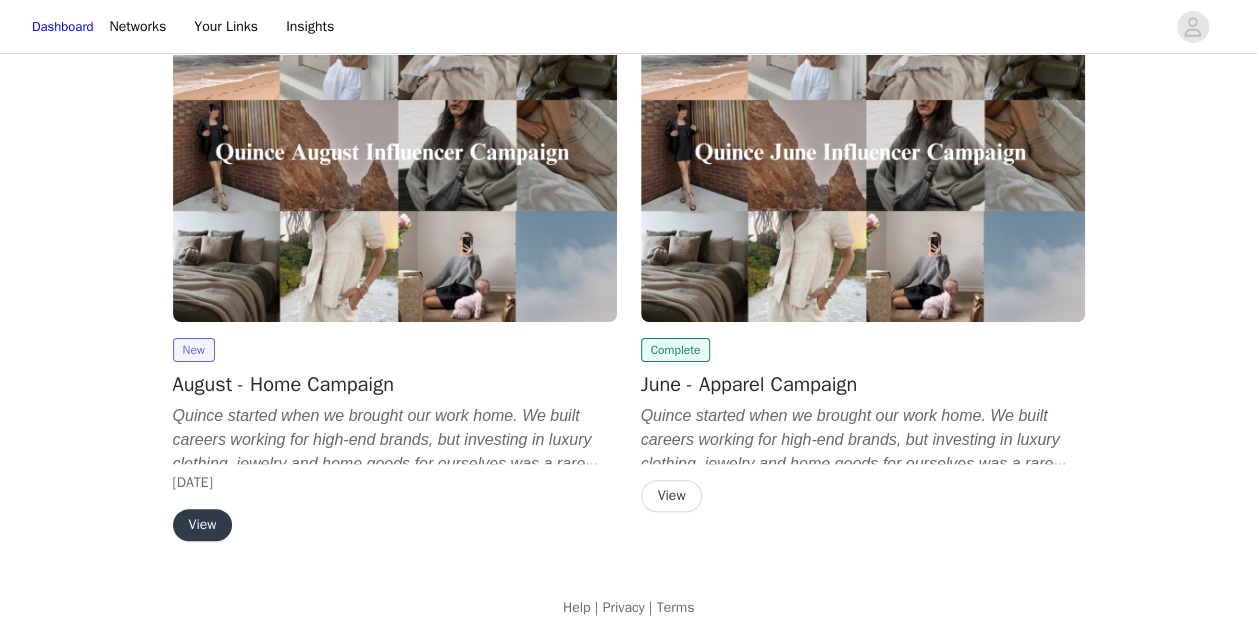 click on "View" at bounding box center [203, 525] 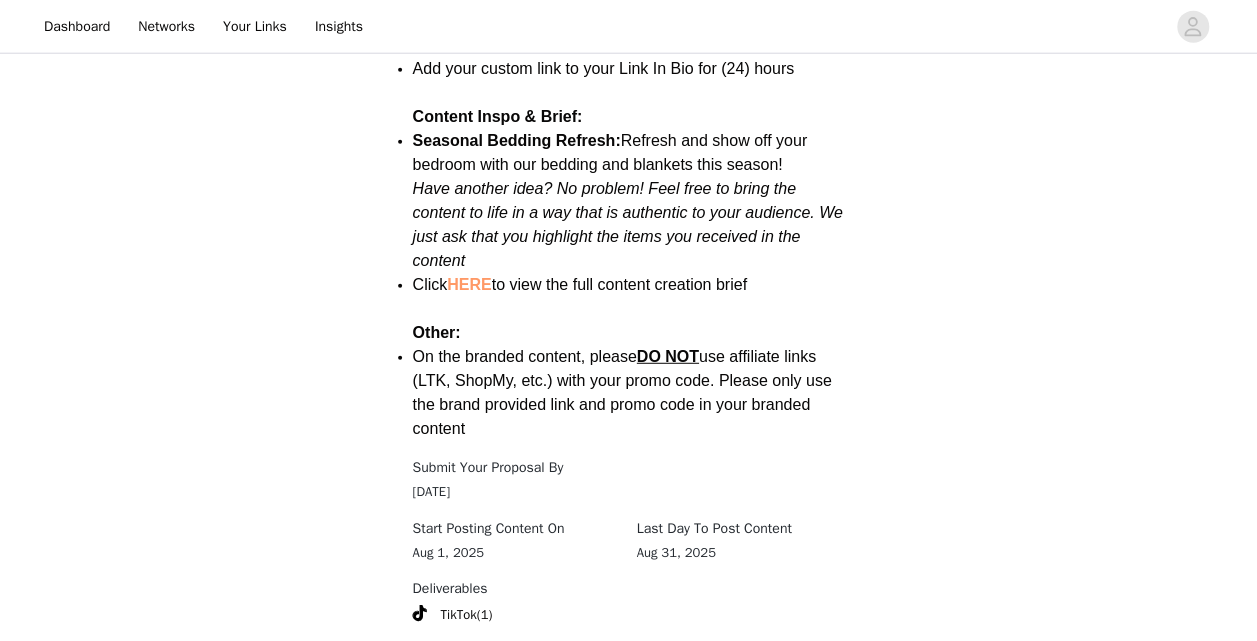 scroll, scrollTop: 2698, scrollLeft: 0, axis: vertical 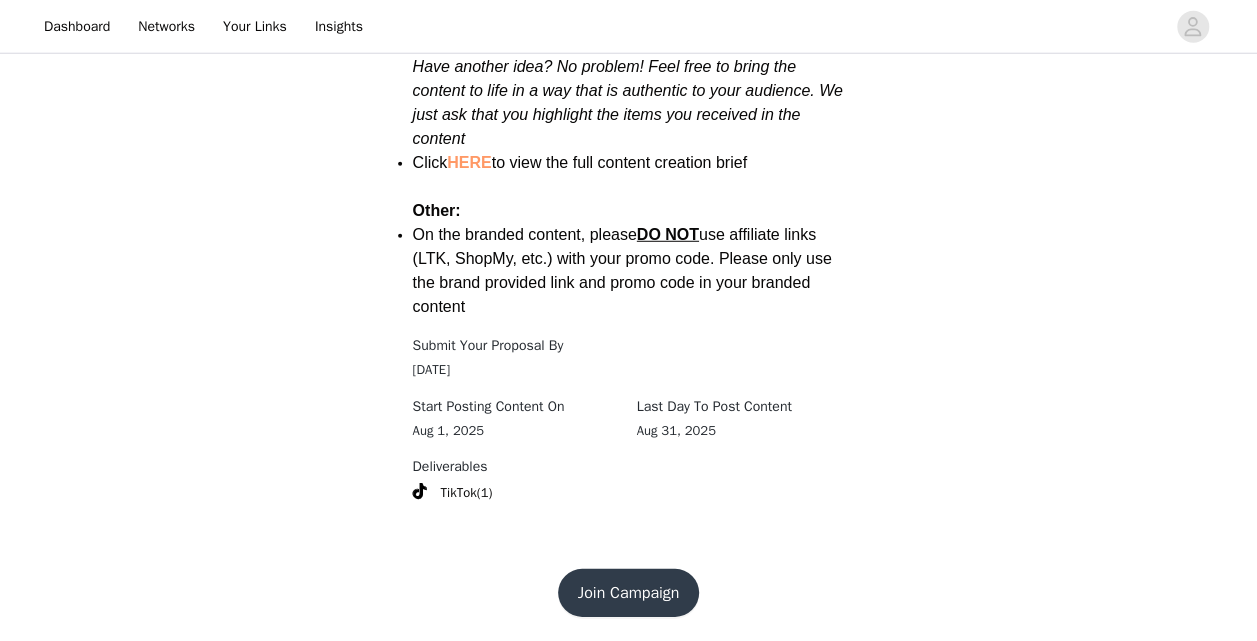 click on "Join Campaign" at bounding box center [629, 593] 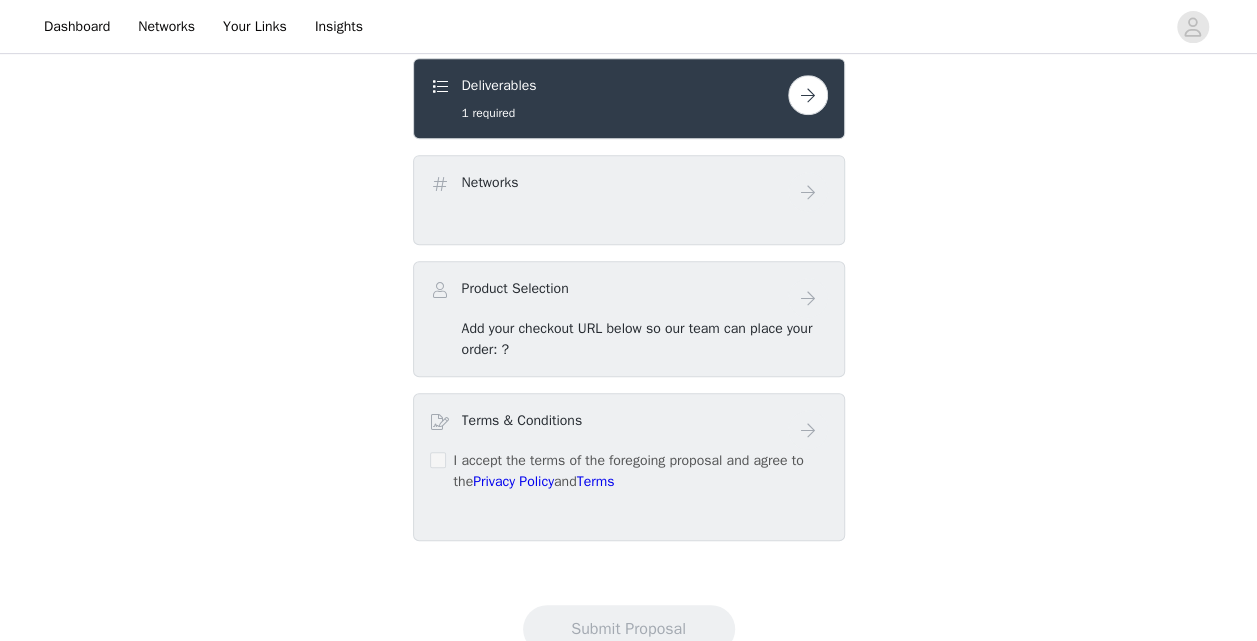 scroll, scrollTop: 429, scrollLeft: 0, axis: vertical 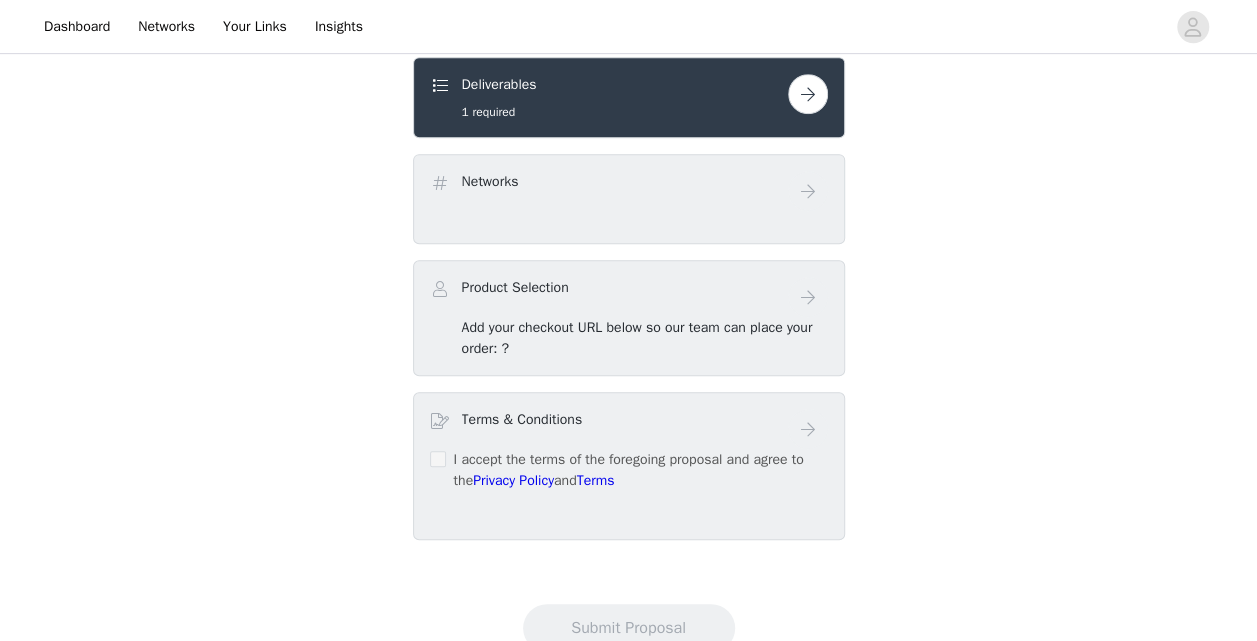 click on "Product Selection" at bounding box center [629, 297] 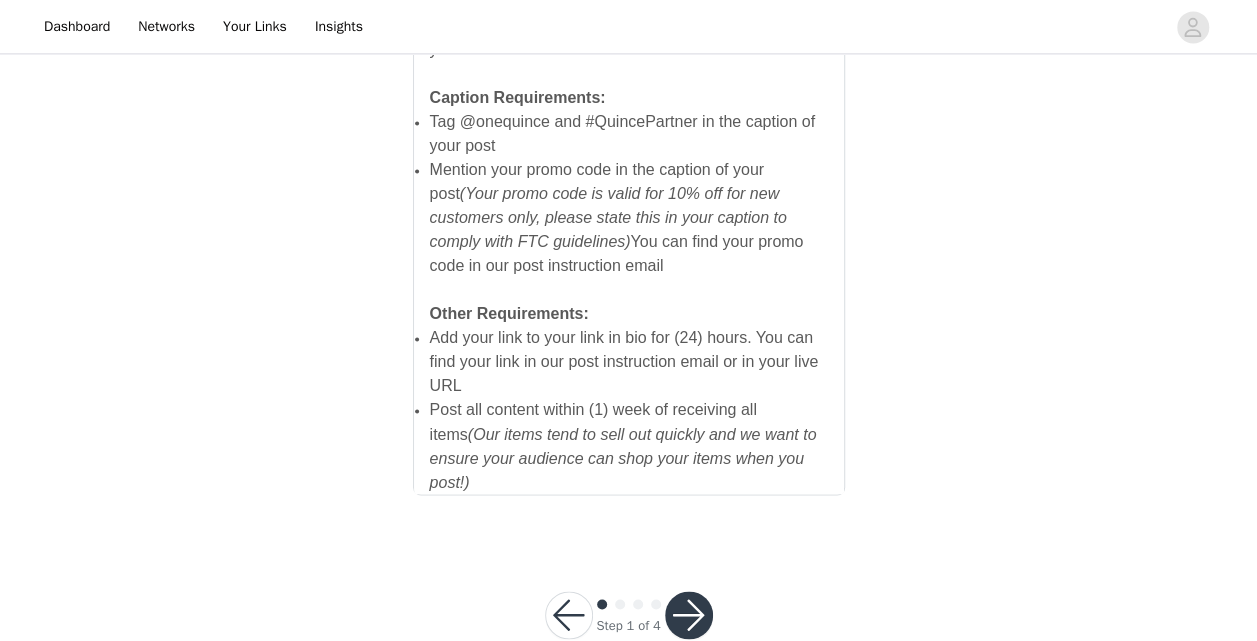 scroll, scrollTop: 1508, scrollLeft: 0, axis: vertical 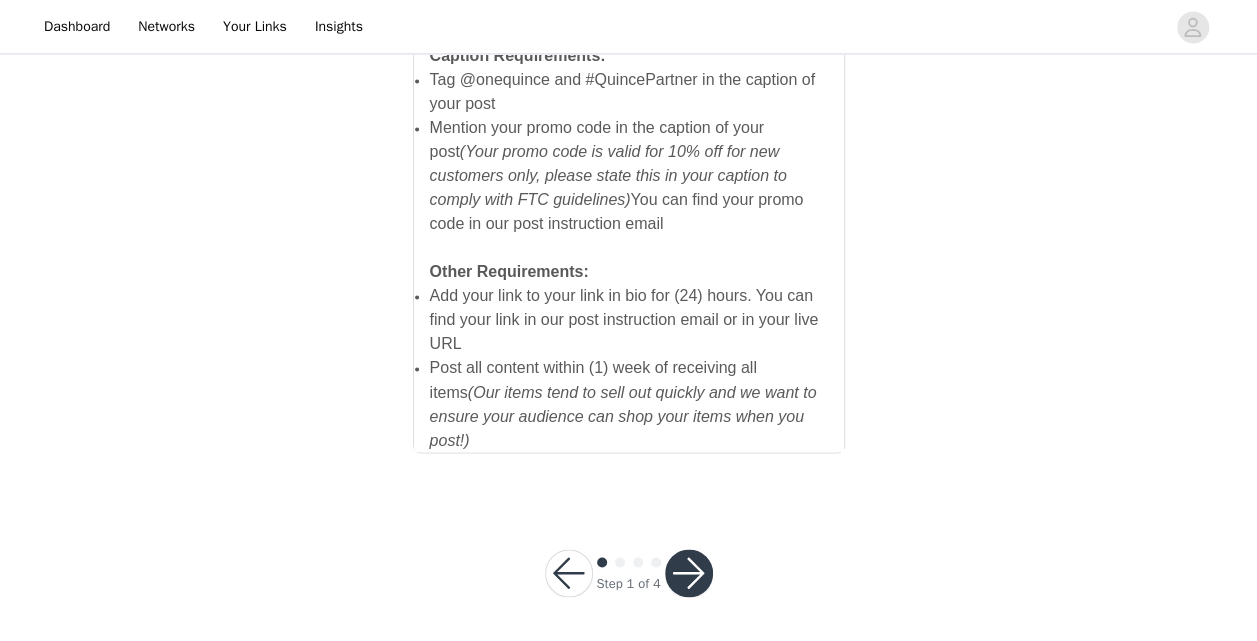 click at bounding box center [689, 573] 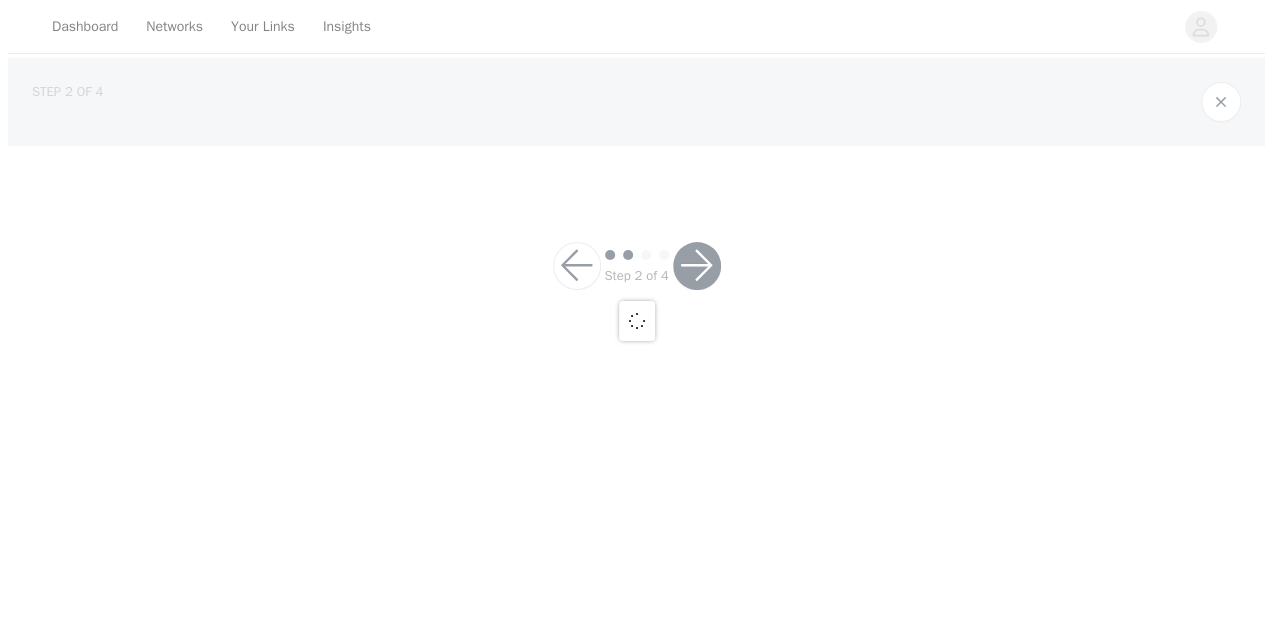 scroll, scrollTop: 0, scrollLeft: 0, axis: both 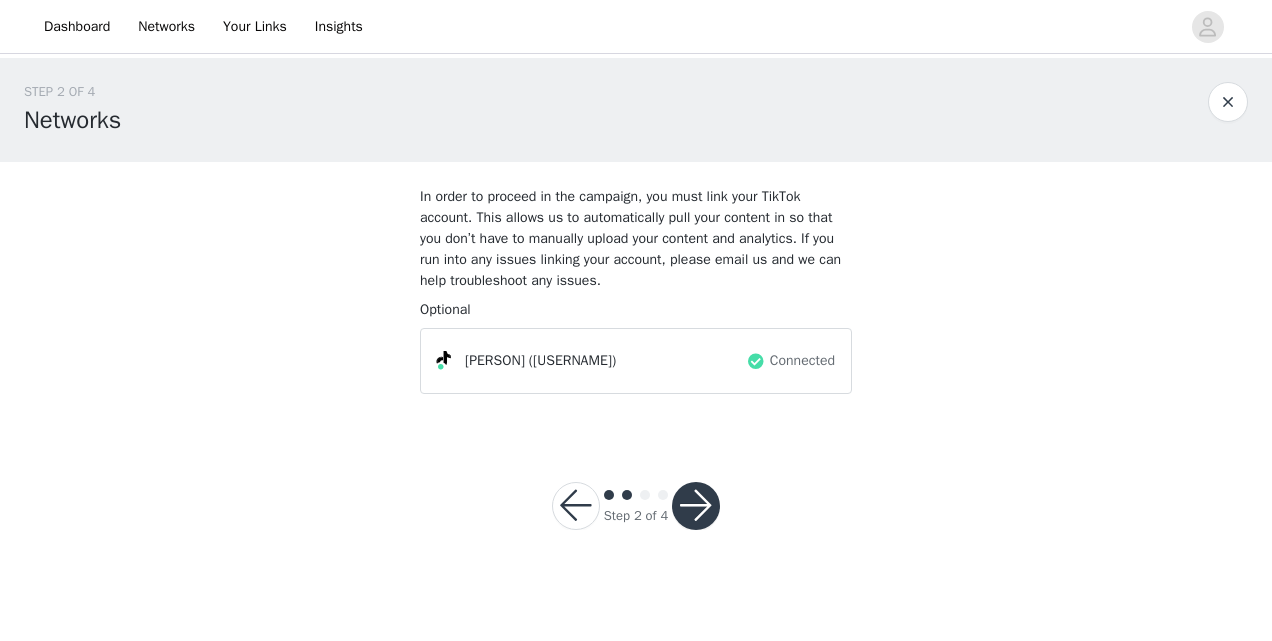 click at bounding box center [696, 506] 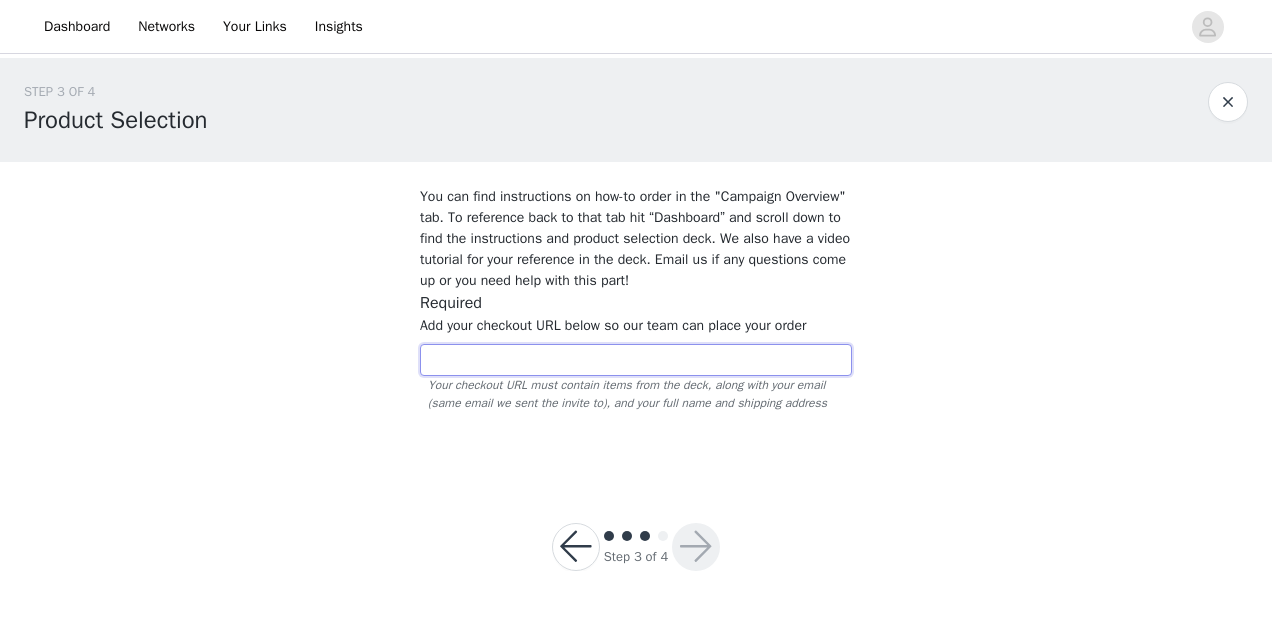 paste on "https://www.quince.com/checkout?checkoutId=[ID]&checkoutAuthCode=[AUTHCODE]" 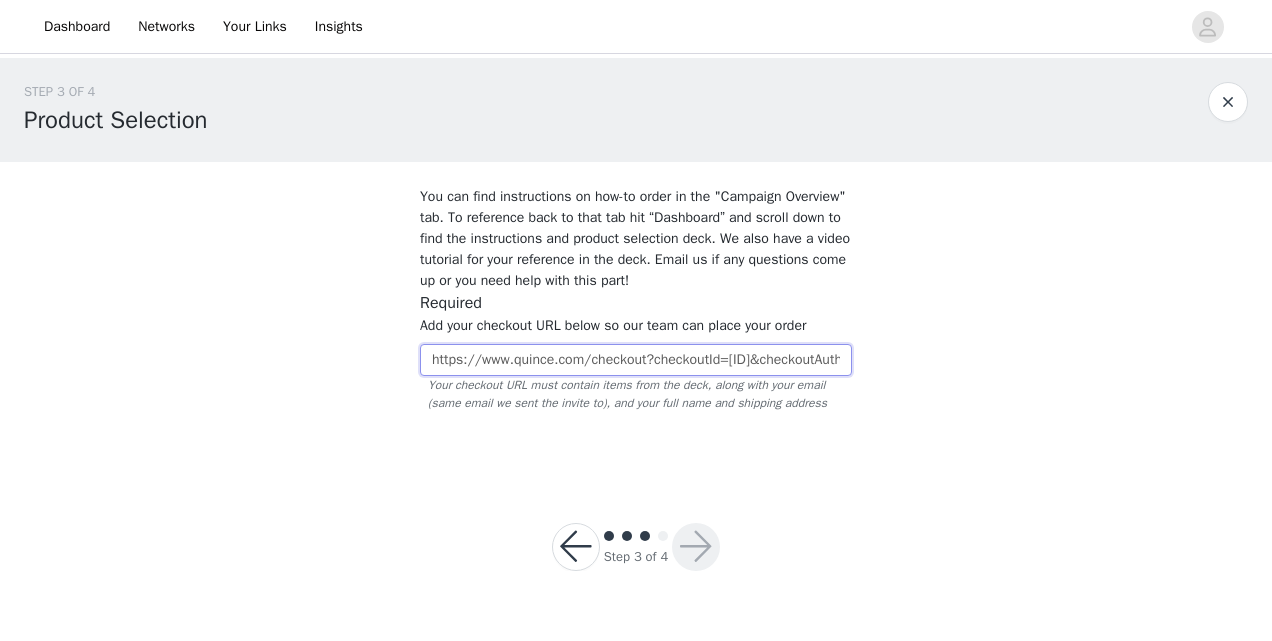 scroll, scrollTop: 0, scrollLeft: 529, axis: horizontal 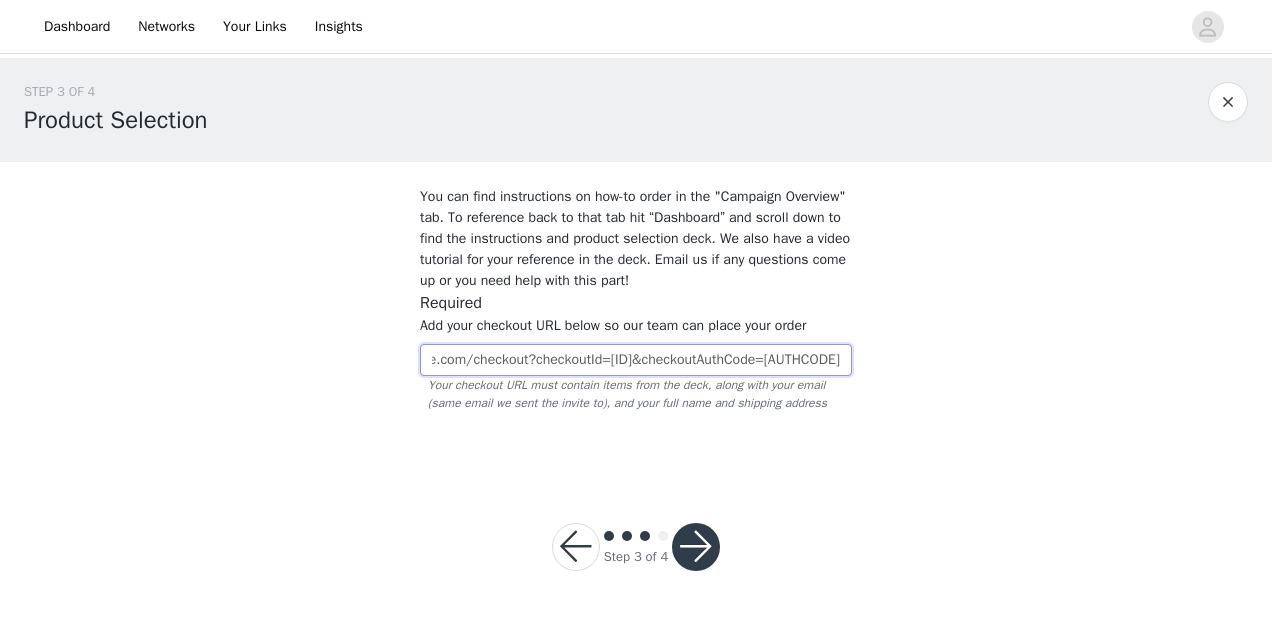 type on "https://www.quince.com/checkout?checkoutId=[ID]&checkoutAuthCode=[AUTHCODE]" 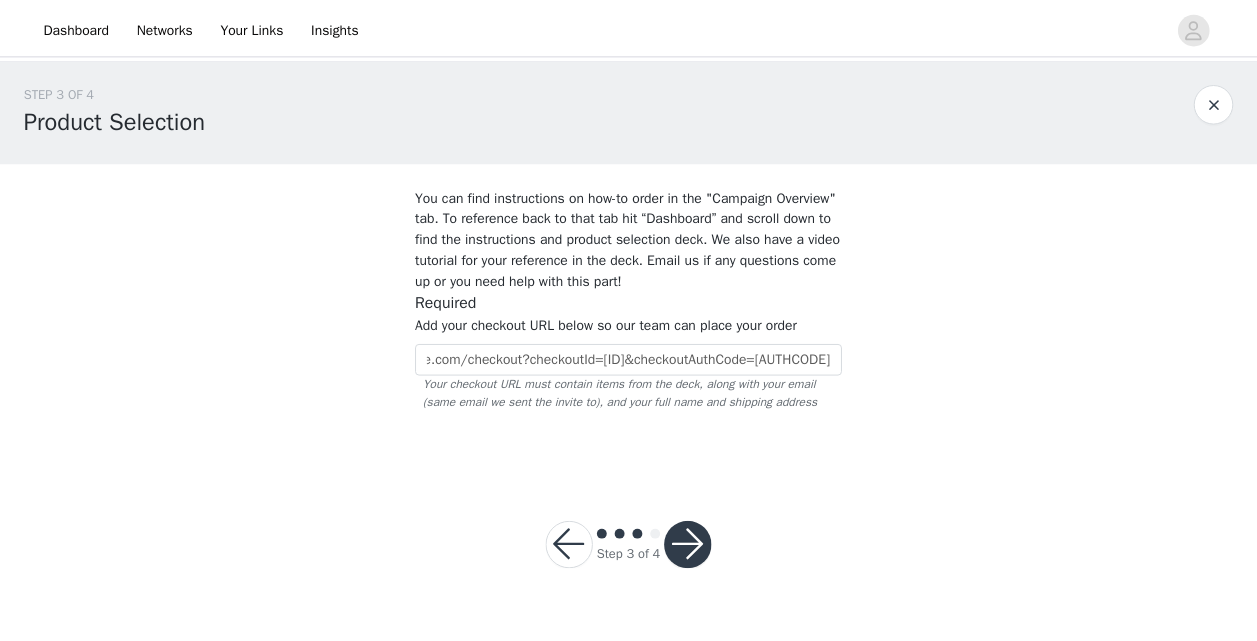scroll, scrollTop: 0, scrollLeft: 0, axis: both 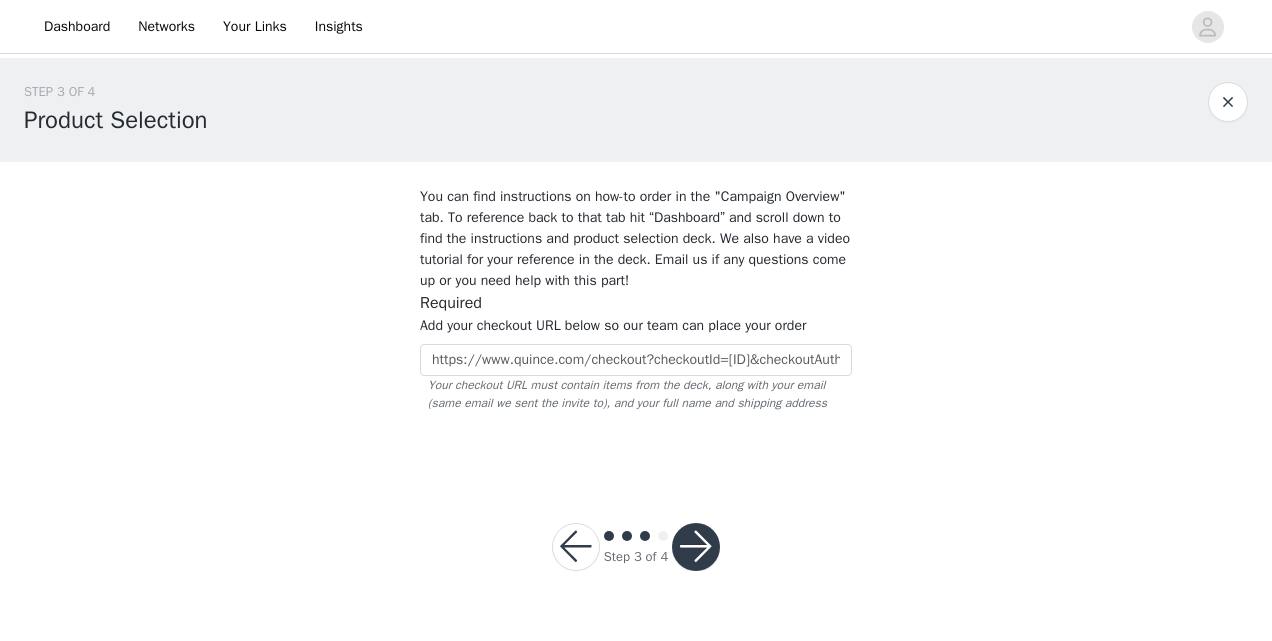 click at bounding box center [696, 547] 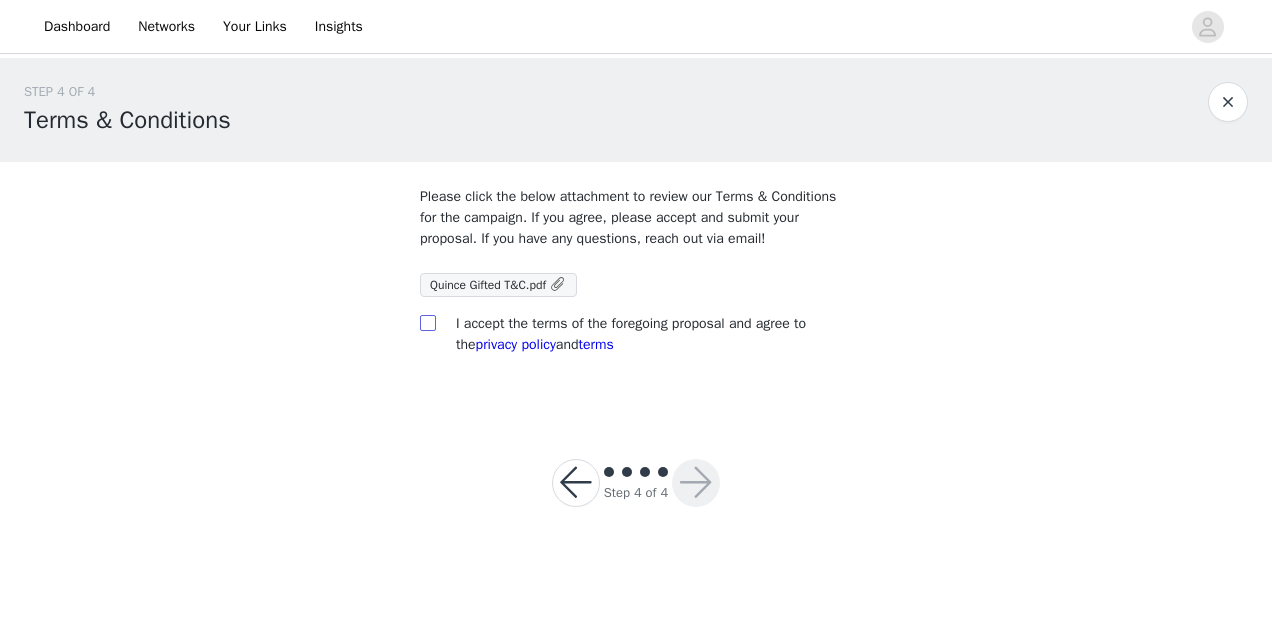 click at bounding box center (427, 322) 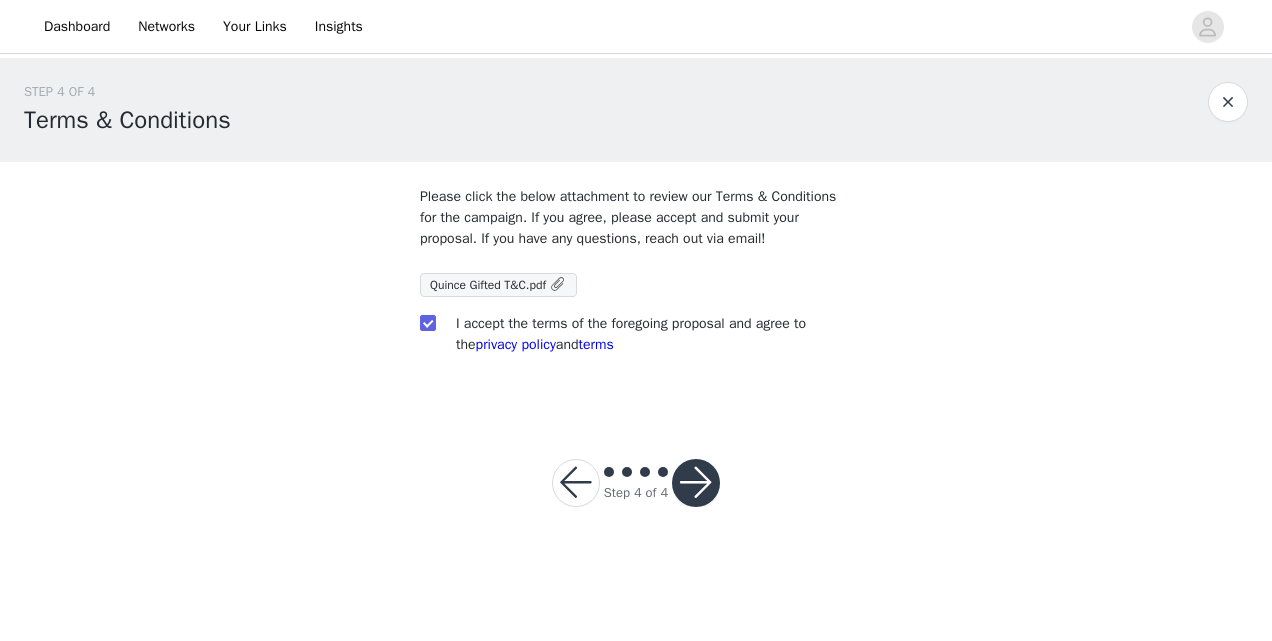 click at bounding box center [696, 483] 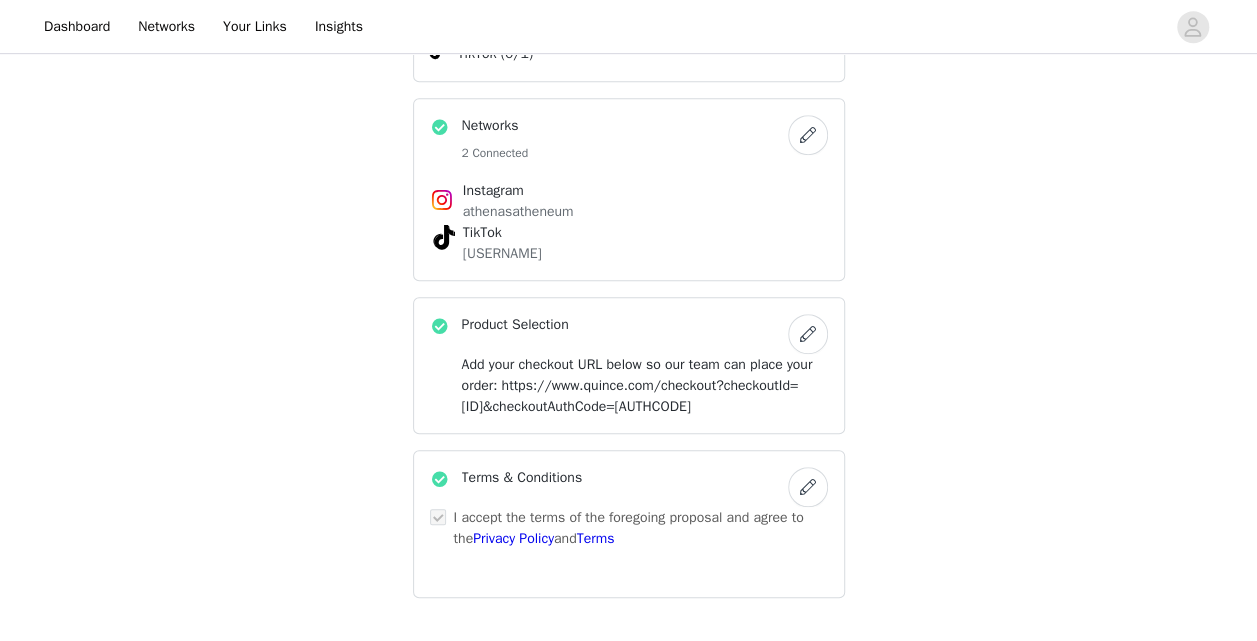 scroll, scrollTop: 676, scrollLeft: 0, axis: vertical 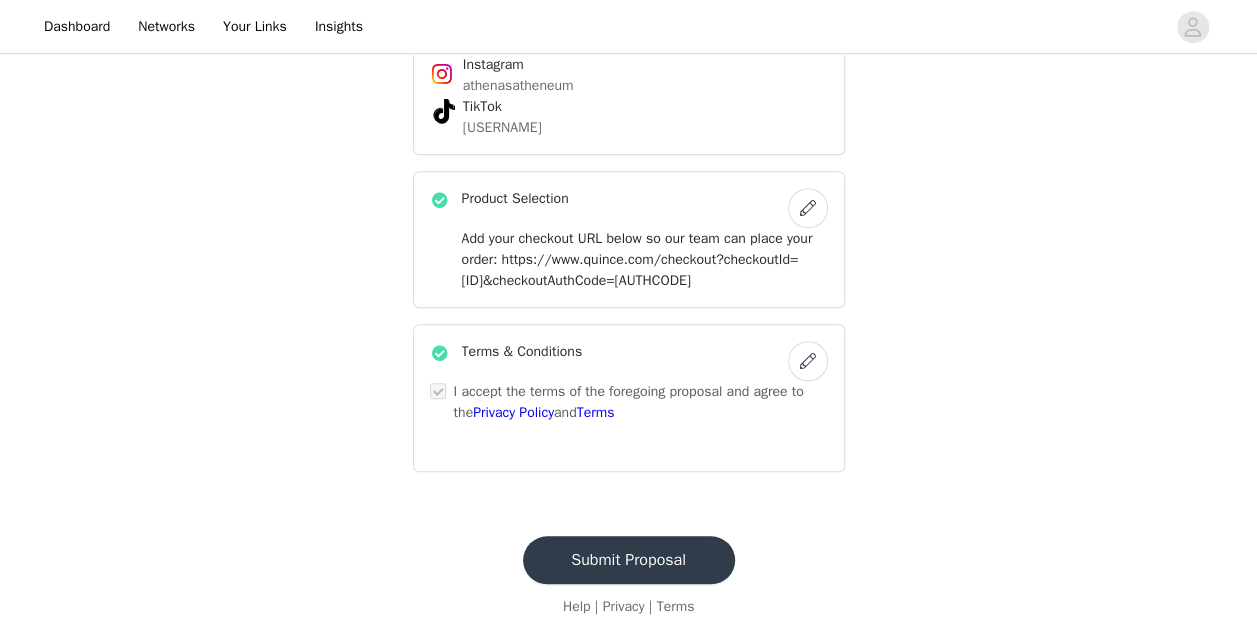 click on "Submit Proposal" at bounding box center [629, 560] 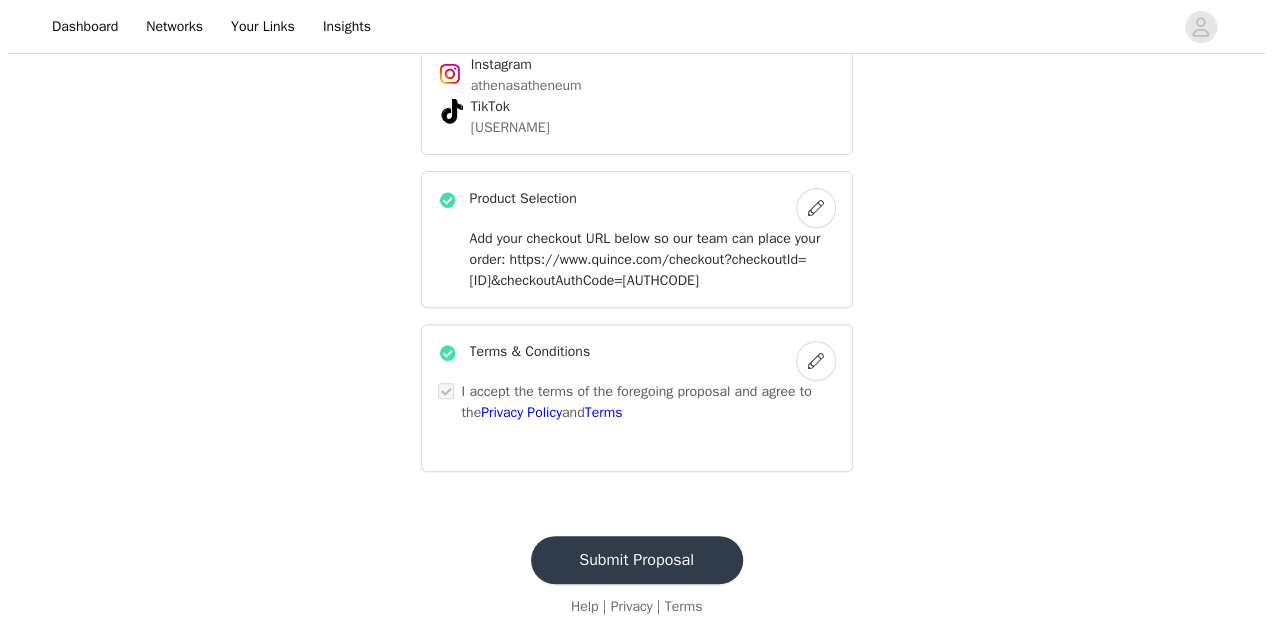 scroll, scrollTop: 0, scrollLeft: 0, axis: both 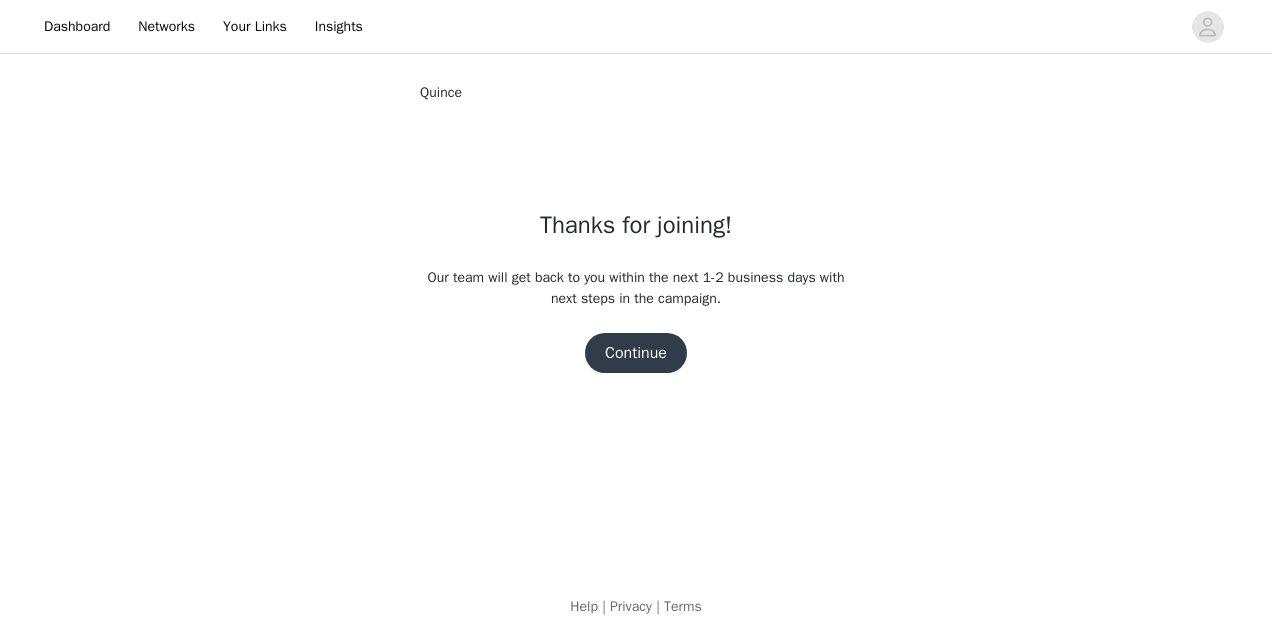 click on "Continue" at bounding box center (636, 353) 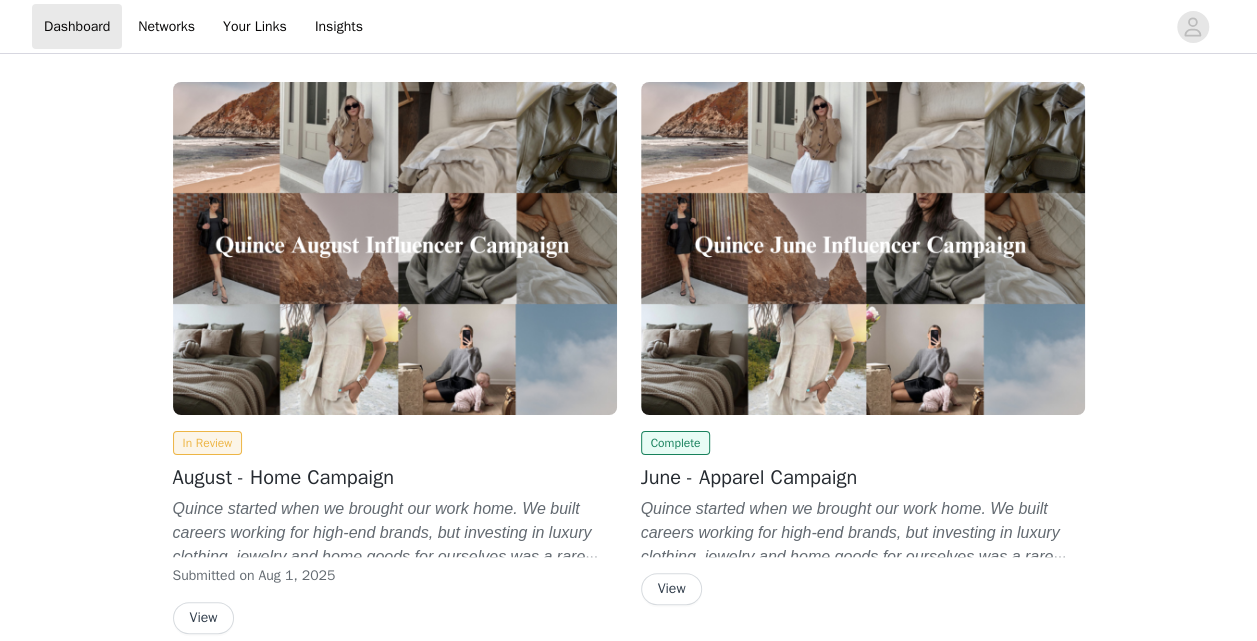scroll, scrollTop: 93, scrollLeft: 0, axis: vertical 